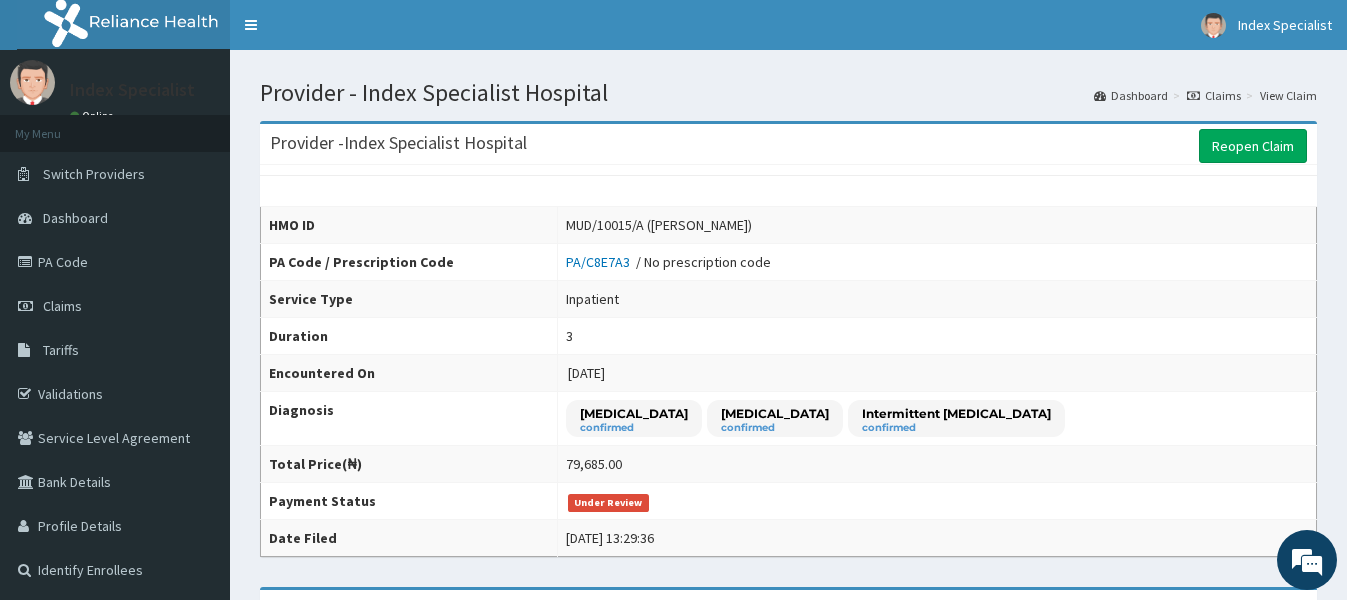 scroll, scrollTop: 1126, scrollLeft: 0, axis: vertical 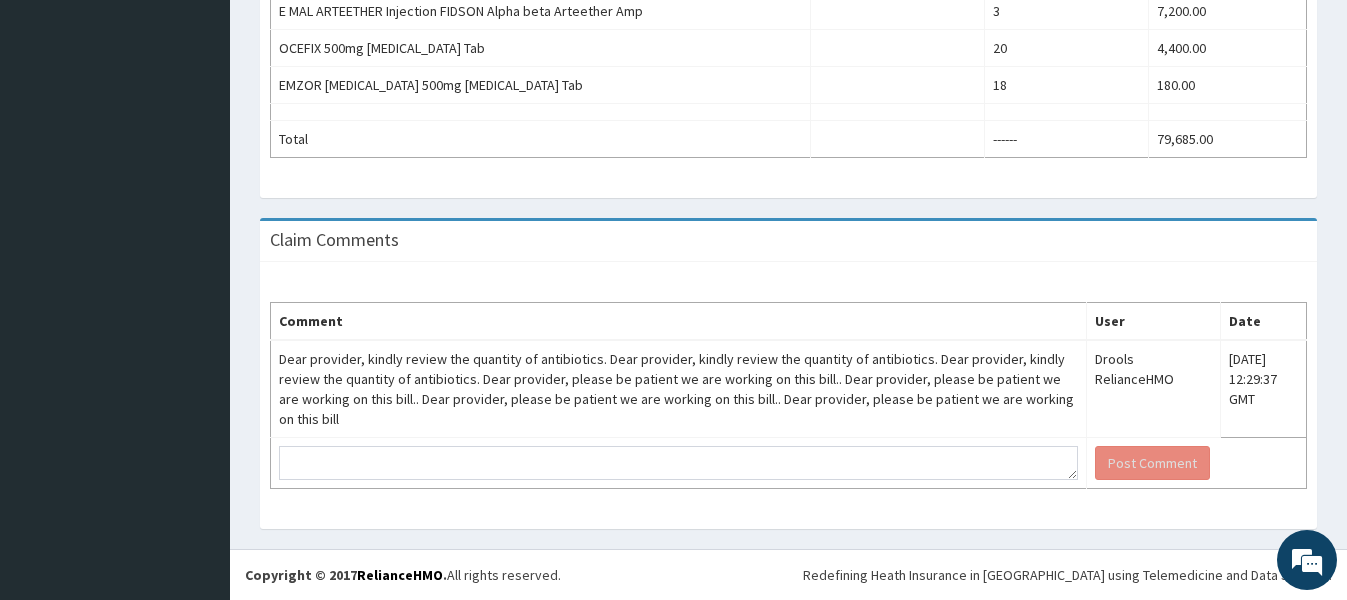 click on "Provider -  Index Specialist Hospital Reopen Claim HMO ID MUD/10015/A (Usman Malik) PA Code / Prescription Code PA/C8E7A3    / No prescription code Service Type Inpatient Duration 3 Encountered On 2025-05-10 Diagnosis Typhoid fever confirmed Falciparum malaria confirmed Intermittent hypertension confirmed Total Price(₦) 79,685.00 Payment Status Under Review Date Filed Thu Jul 10 2025 13:29:36 Claim Items Item PA Codes Quantity Price(₦) syceph sb injection ceftriaxone amp PA/C8E7A3 6 4,800.00 feeding per diem four bedded PA/C8E7A3 3 9,000.00 microscopy, culture & sensitivity [stool] PA/C8E7A3 1 3,500.00 malarial parasite thick and thin films - [blood] PA/C8E7A3 1 1,500.00 renal function tests = electrolytes, bicarbonate, urea, creatinine PA/C8E7A3 1 4,500.00 accomodation and nursing emergency case PA/C8E7A3 3 28,305.00 fbc cbc-complete blood count (haemogram) - [blood] PA/C8E7A3 1 3,000.00 General practitioner Consultation first outpatient consultation 1 3,000.00 5% DEXTROSE WATER FIDSON Glucose water BTL" at bounding box center (788, -235) 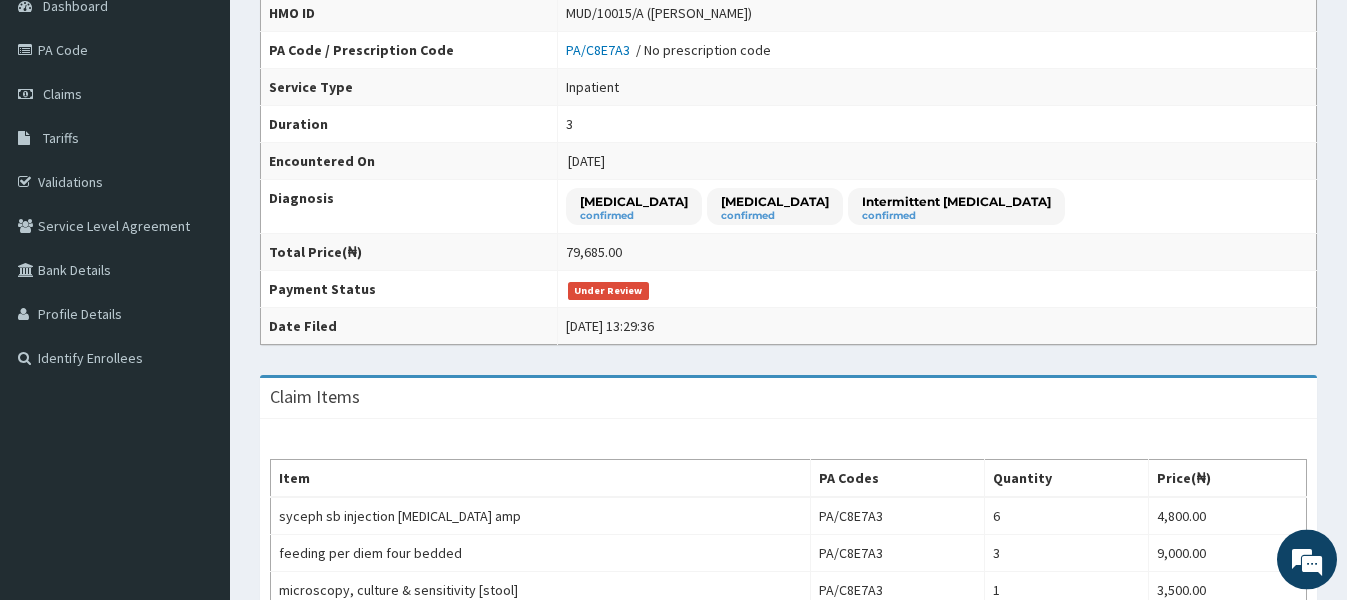 scroll, scrollTop: 0, scrollLeft: 0, axis: both 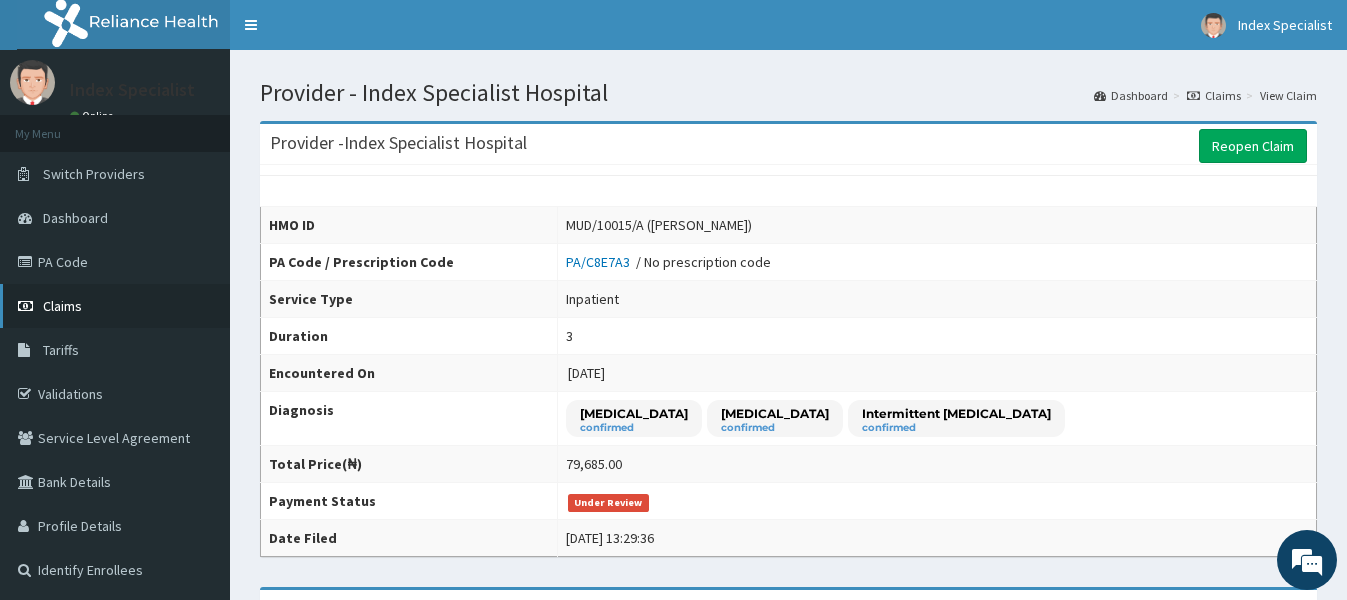 click on "Claims" at bounding box center [62, 306] 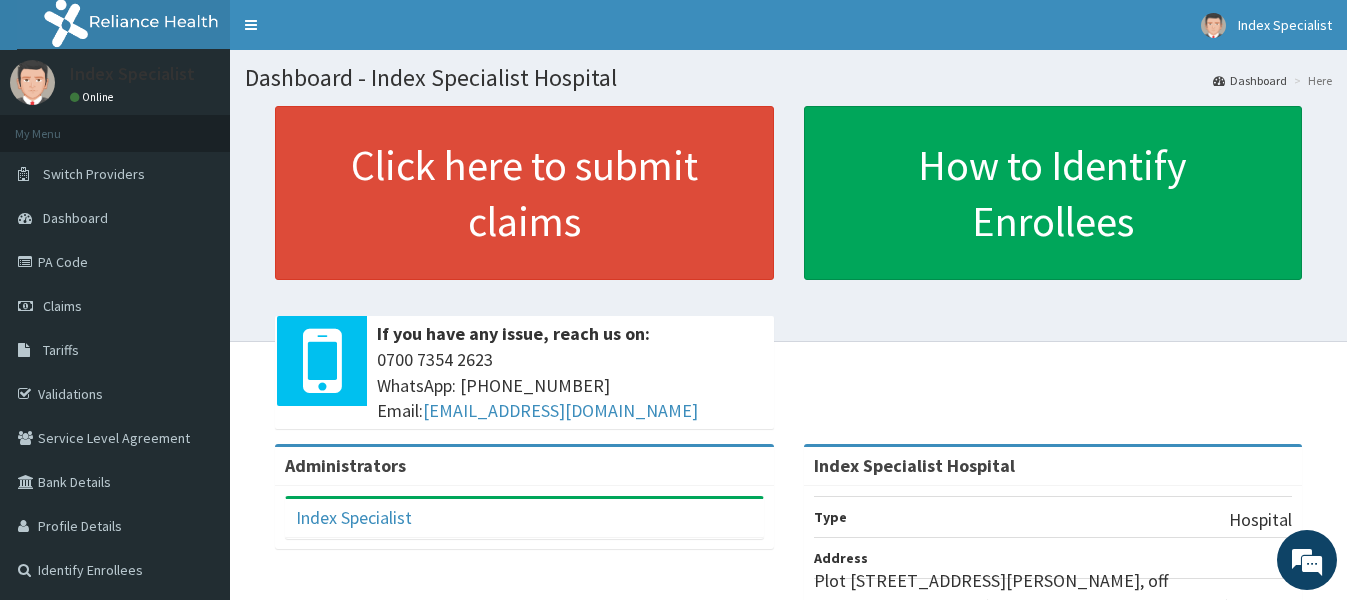 scroll, scrollTop: 0, scrollLeft: 0, axis: both 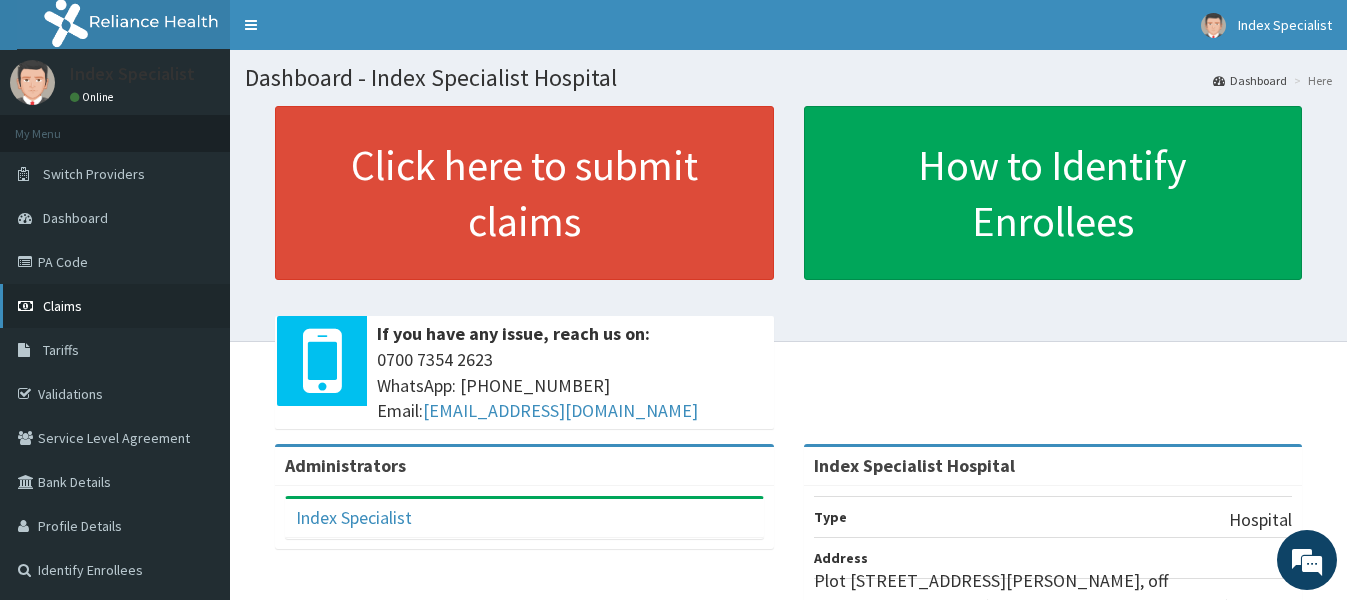 click on "Claims" at bounding box center [62, 306] 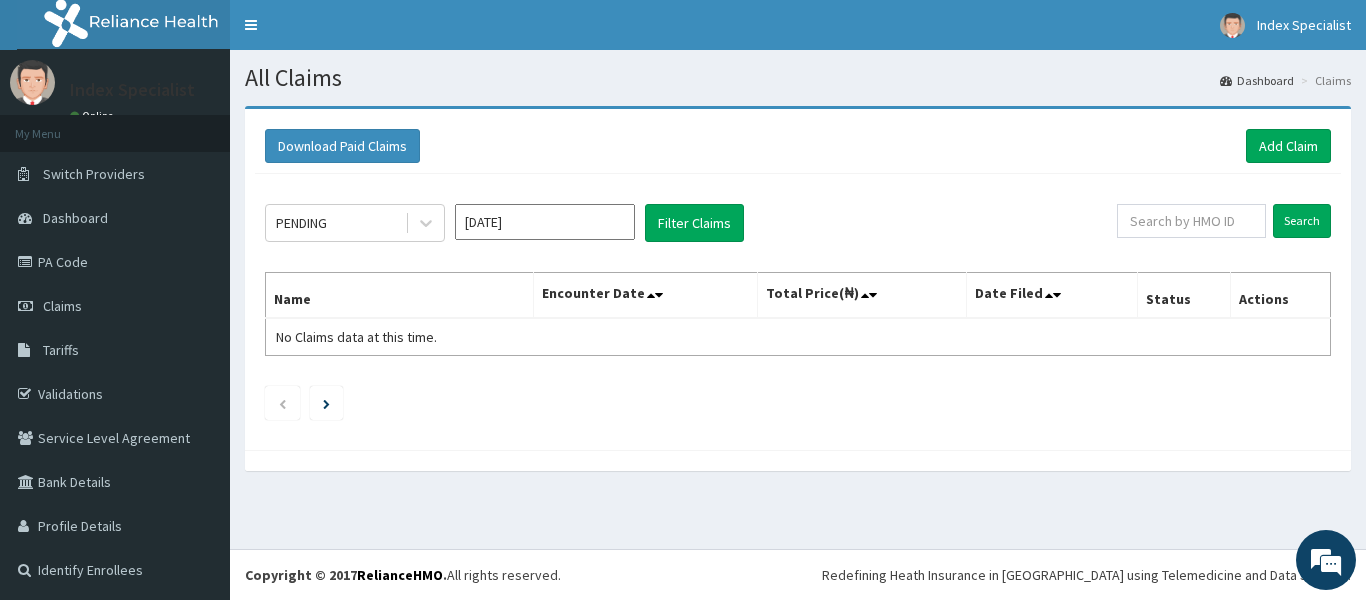 scroll, scrollTop: 0, scrollLeft: 0, axis: both 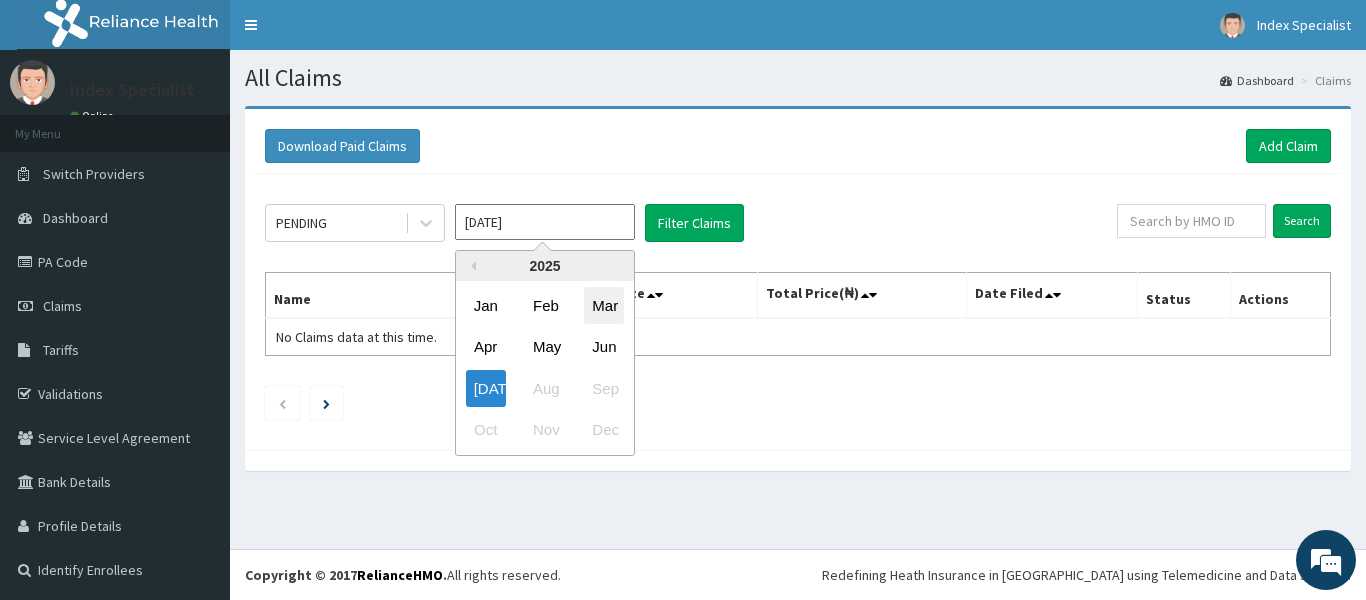 click on "Mar" at bounding box center [604, 305] 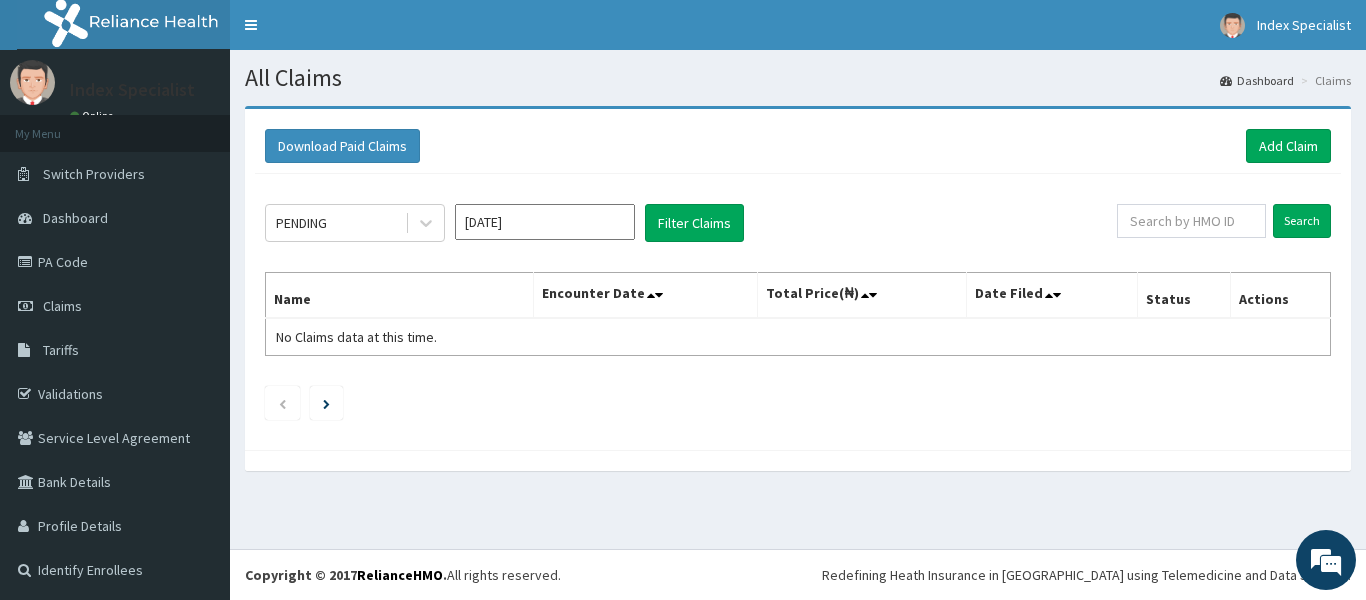 type on "Mar 2025" 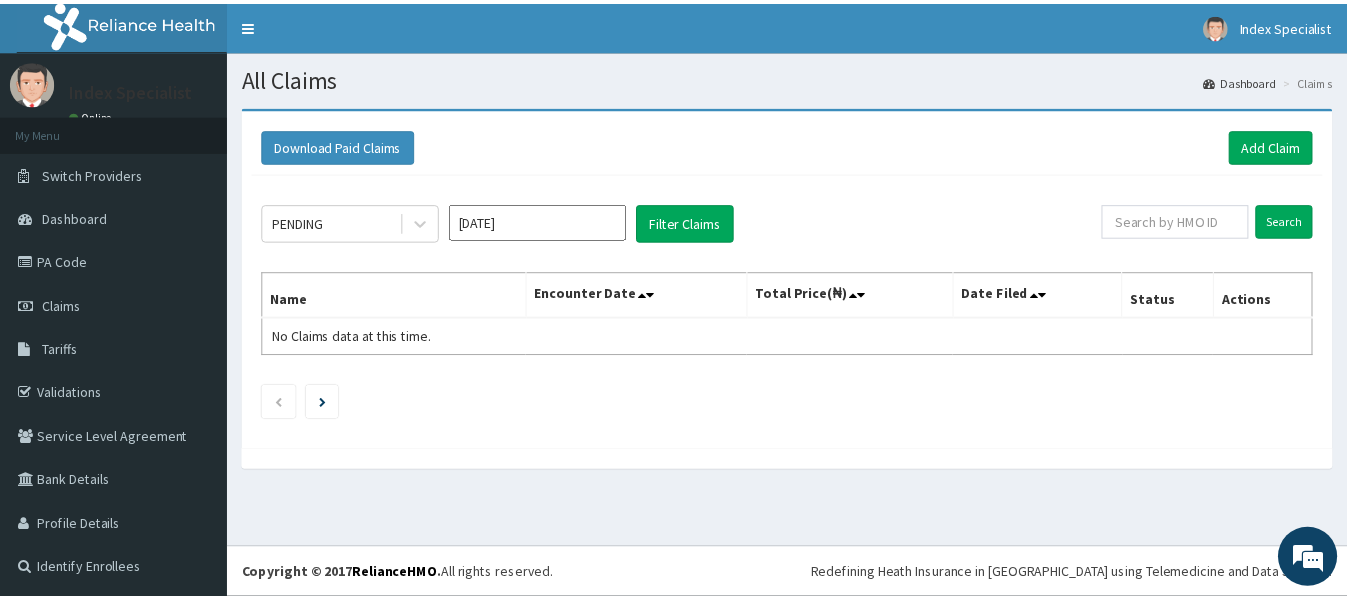 scroll, scrollTop: 0, scrollLeft: 0, axis: both 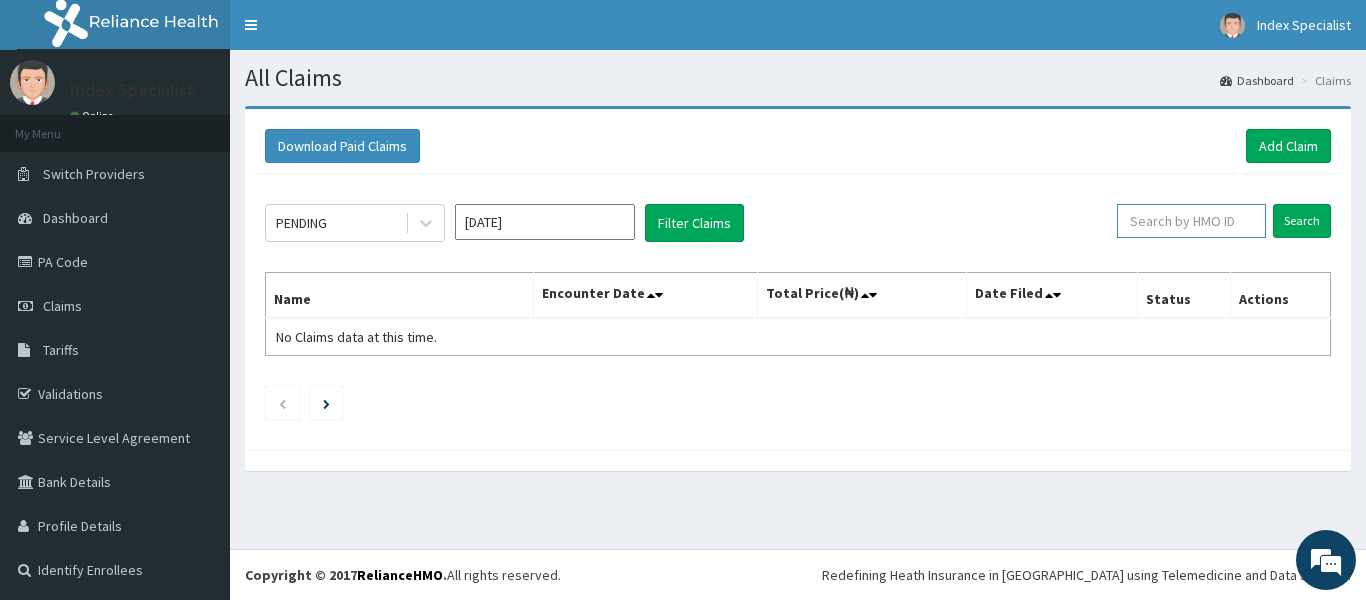 click at bounding box center [1191, 221] 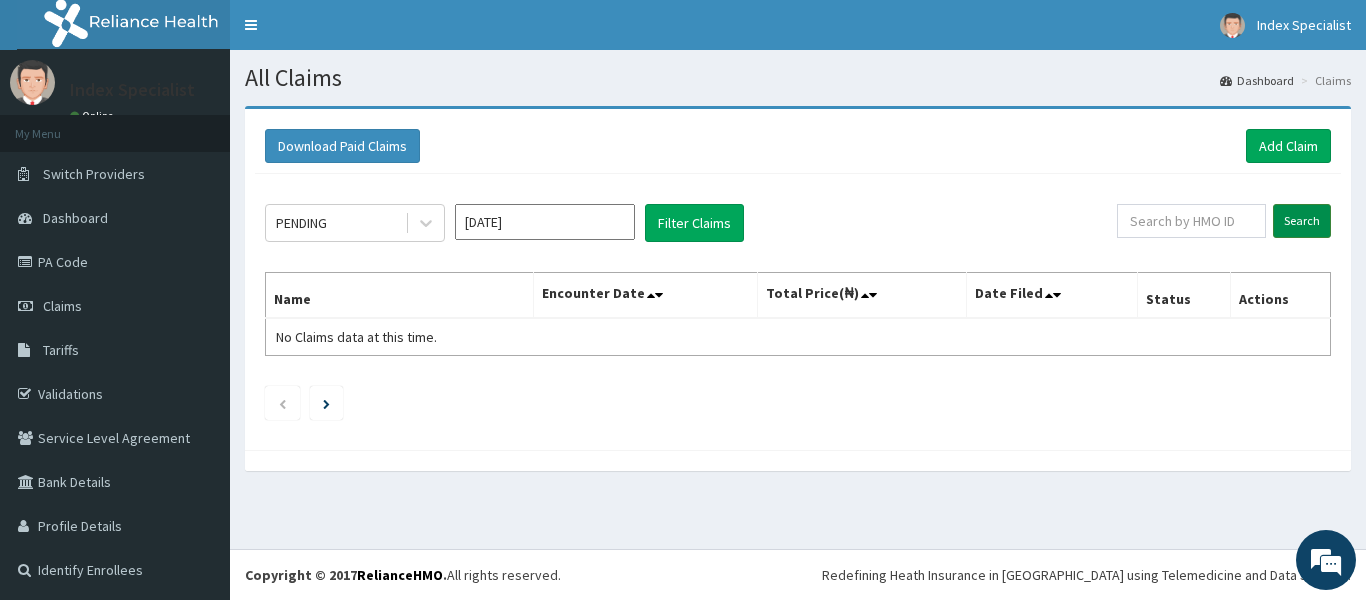 click on "Search" at bounding box center (1302, 221) 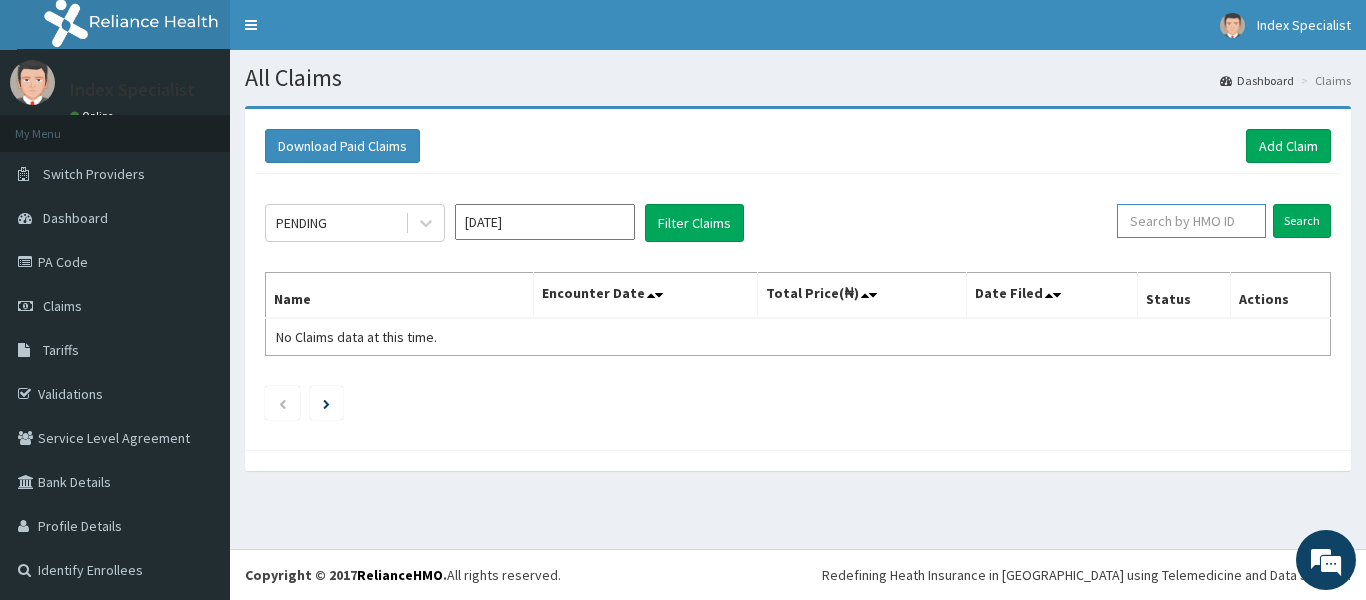 click at bounding box center [1191, 221] 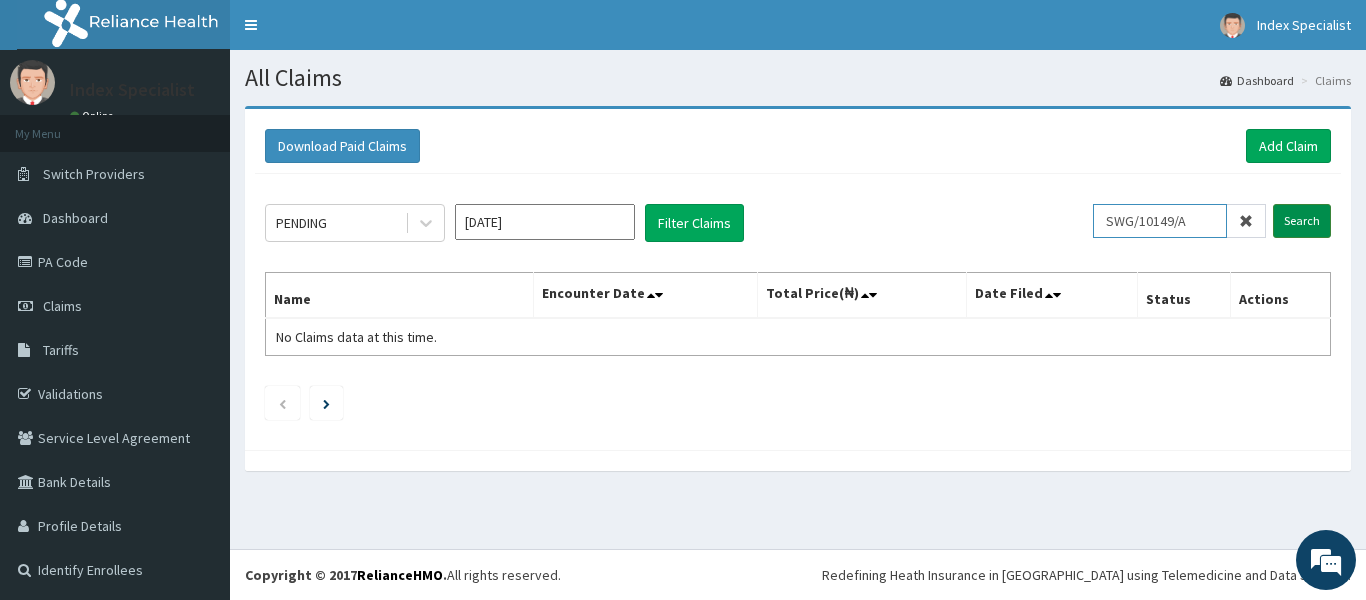 type on "SWG/10149/A" 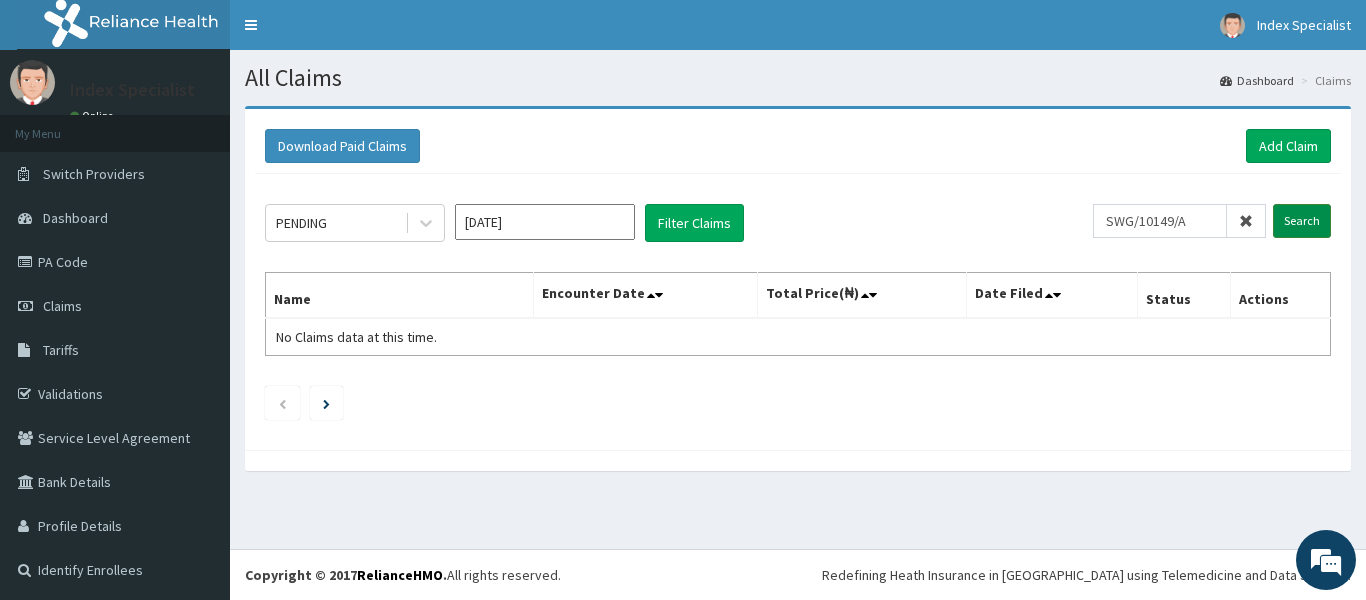 click on "Search" at bounding box center (1302, 221) 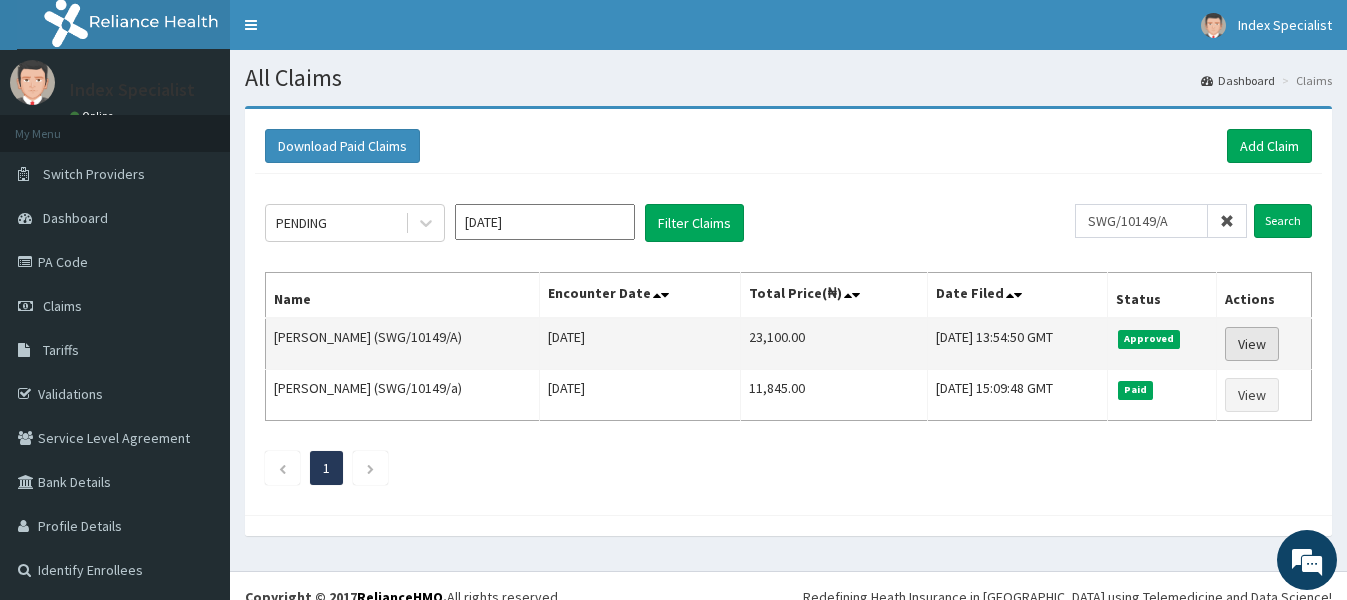 click on "View" at bounding box center [1252, 344] 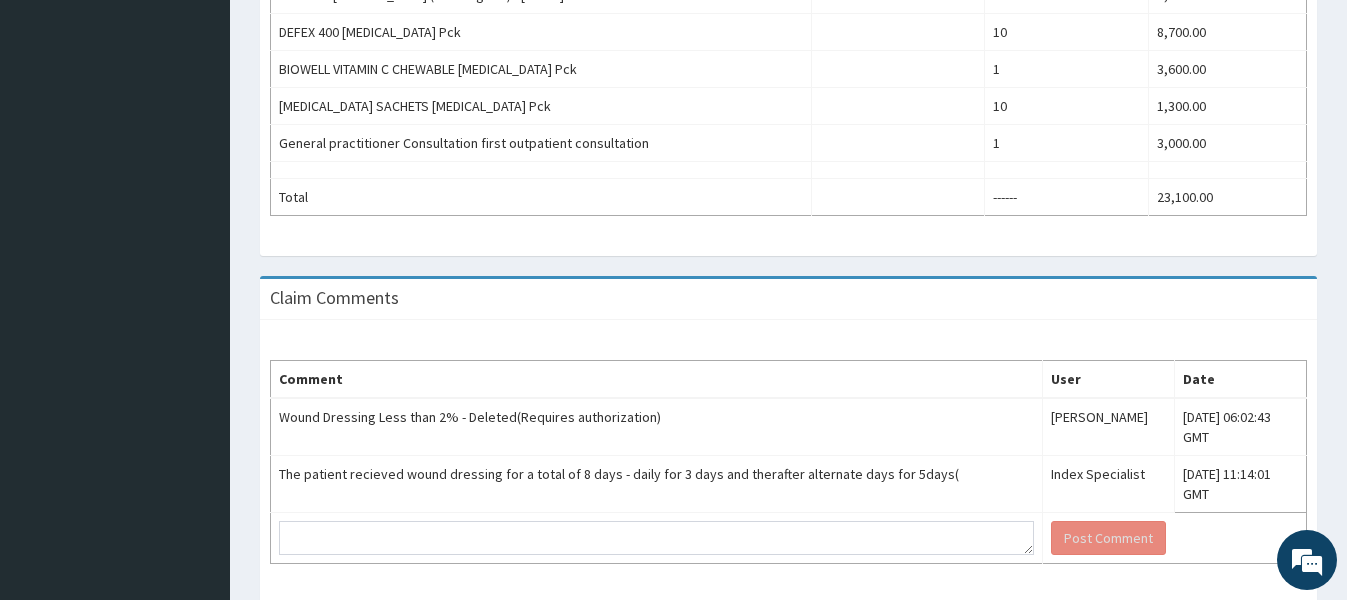 scroll, scrollTop: 772, scrollLeft: 0, axis: vertical 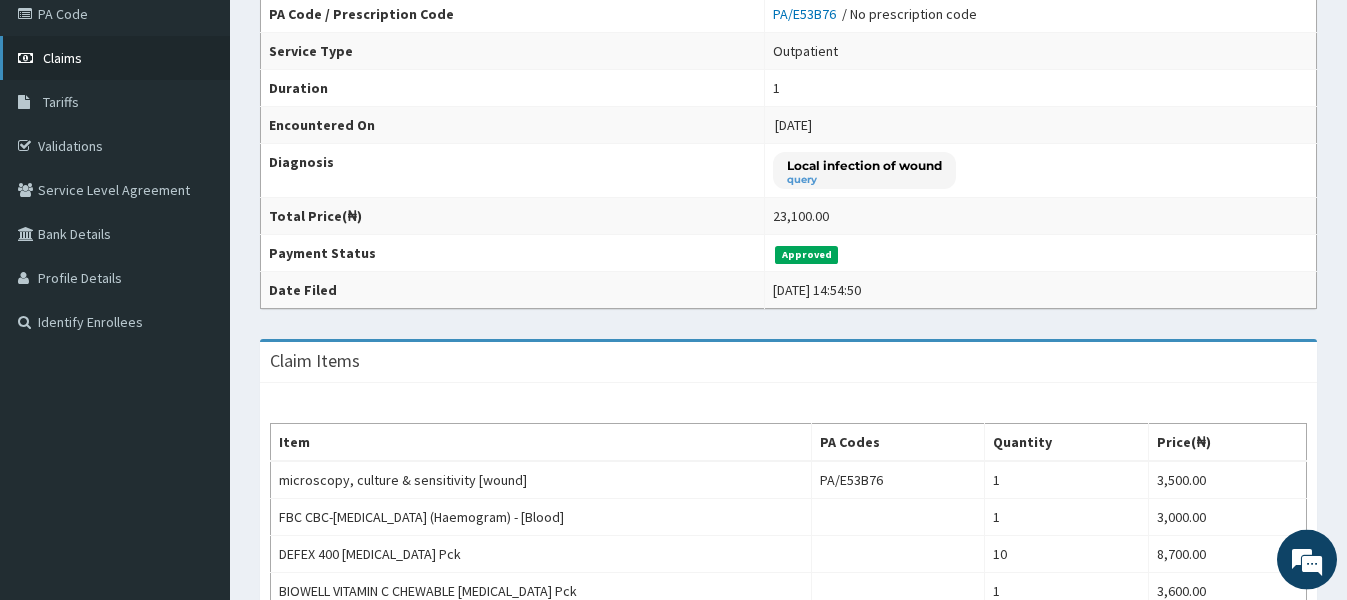 click on "Claims" at bounding box center (62, 58) 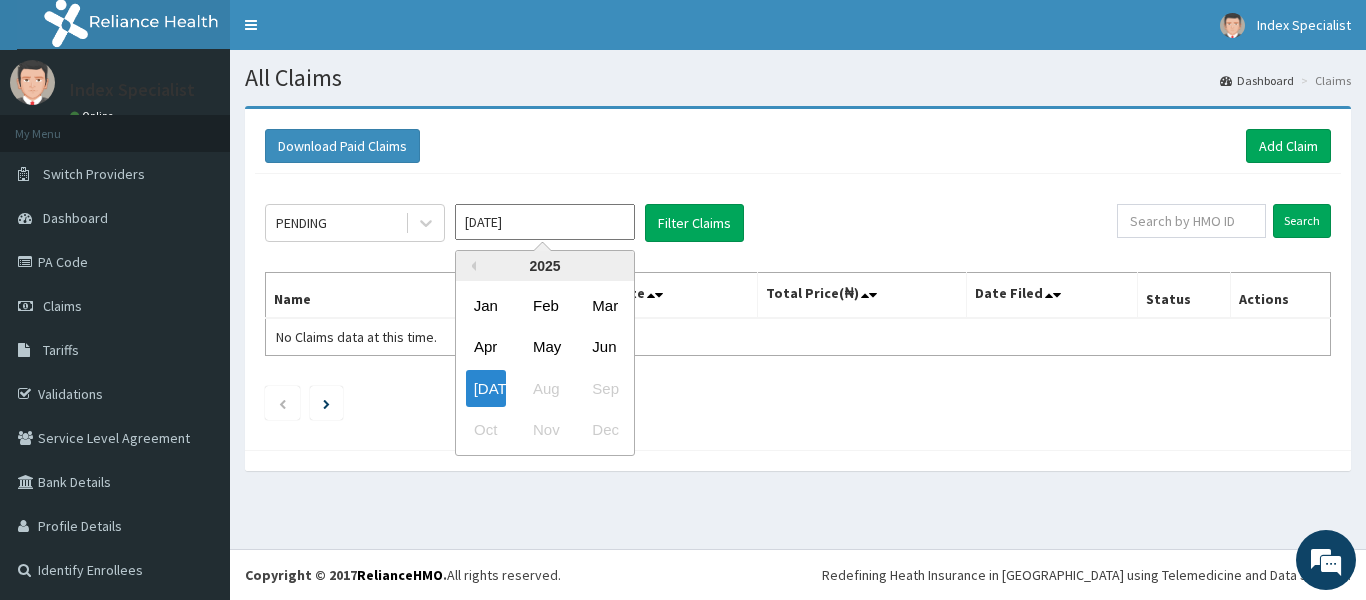 scroll, scrollTop: 0, scrollLeft: 0, axis: both 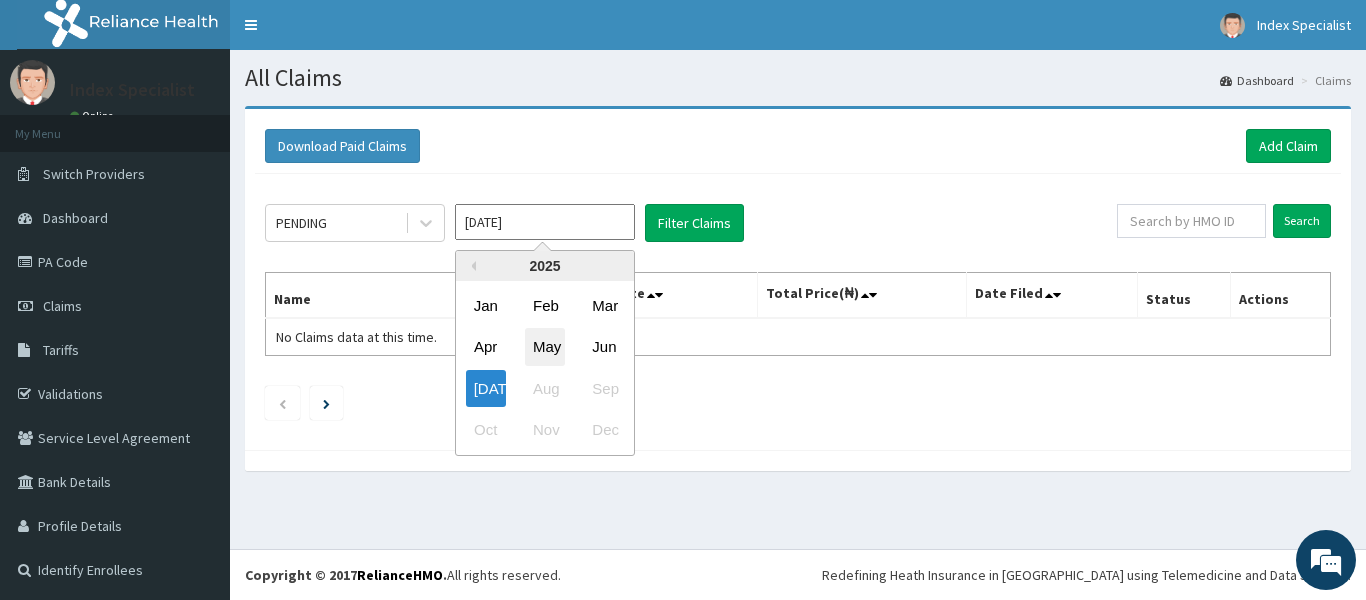 click on "May" at bounding box center (545, 347) 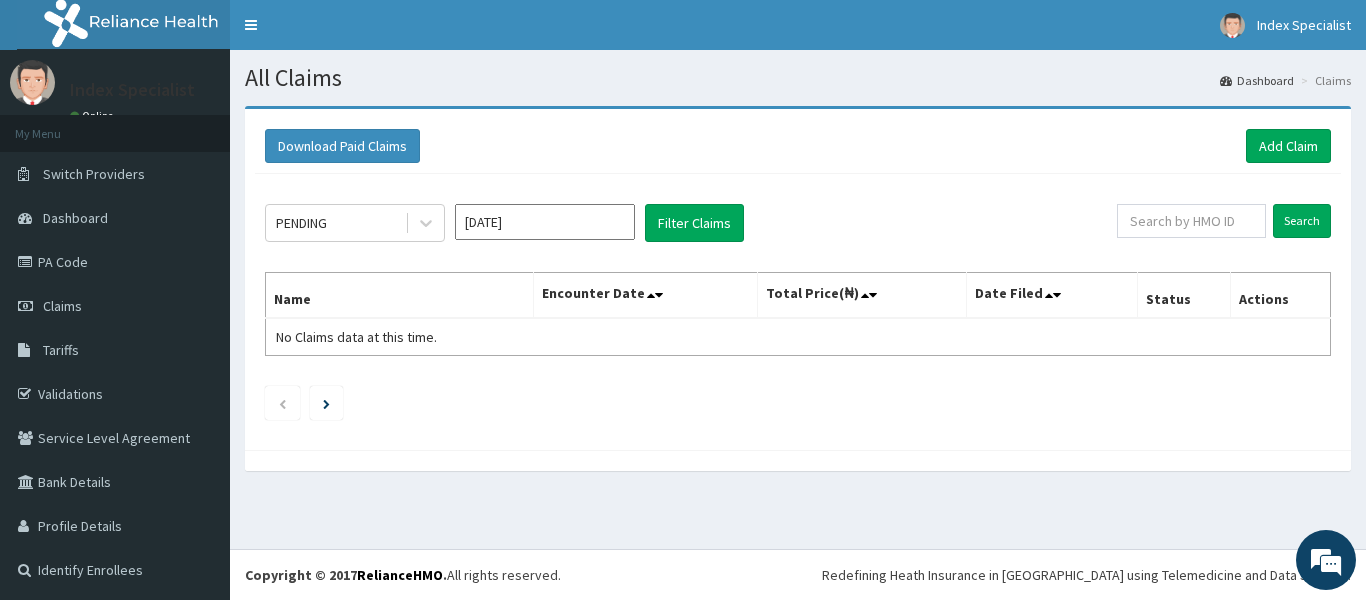 type on "[DATE]" 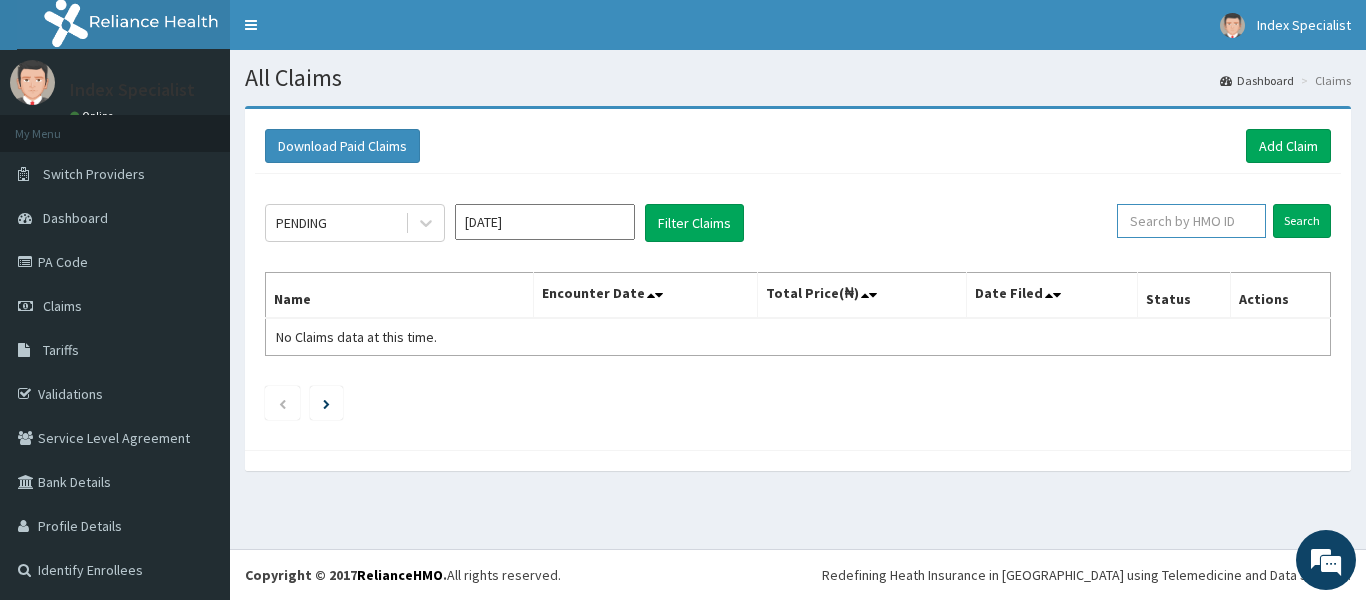 click at bounding box center (1191, 221) 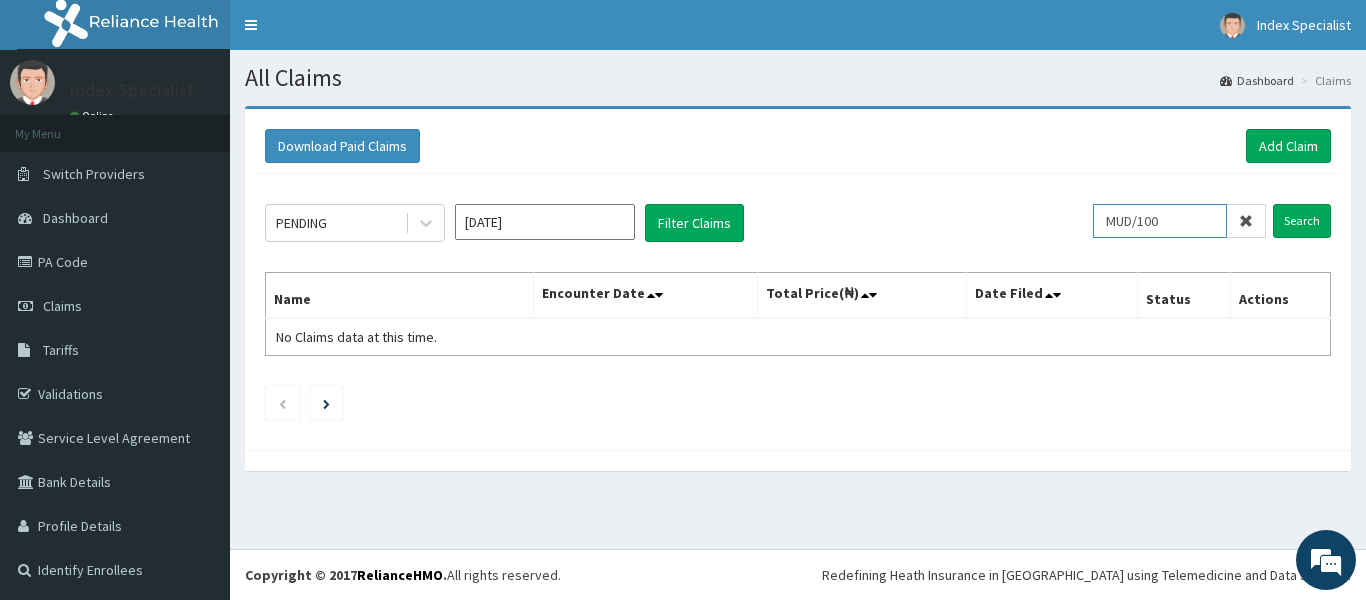 scroll, scrollTop: 0, scrollLeft: 0, axis: both 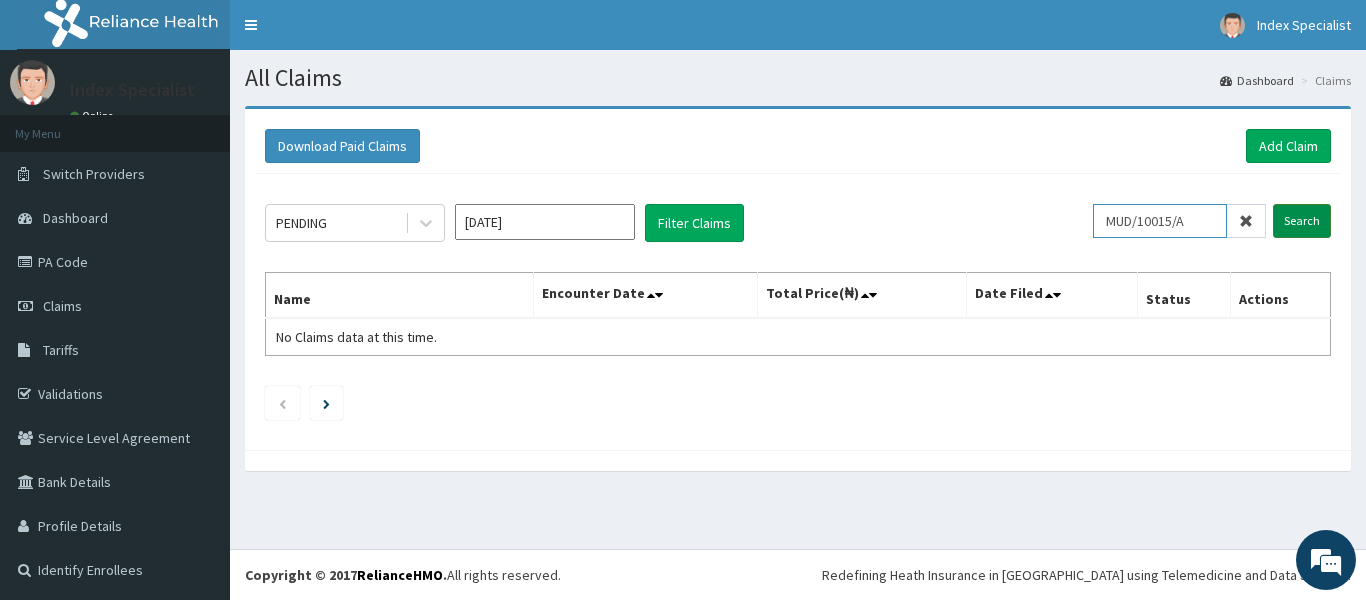 type on "MUD/10015/A" 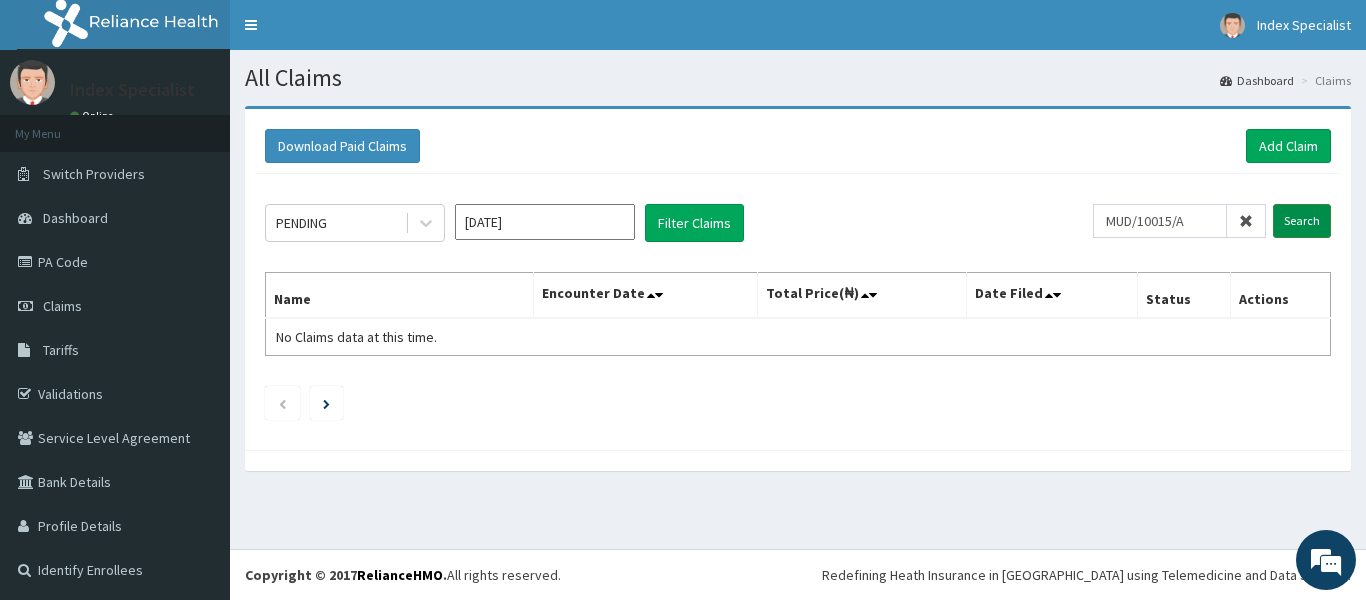 click on "Search" at bounding box center (1302, 221) 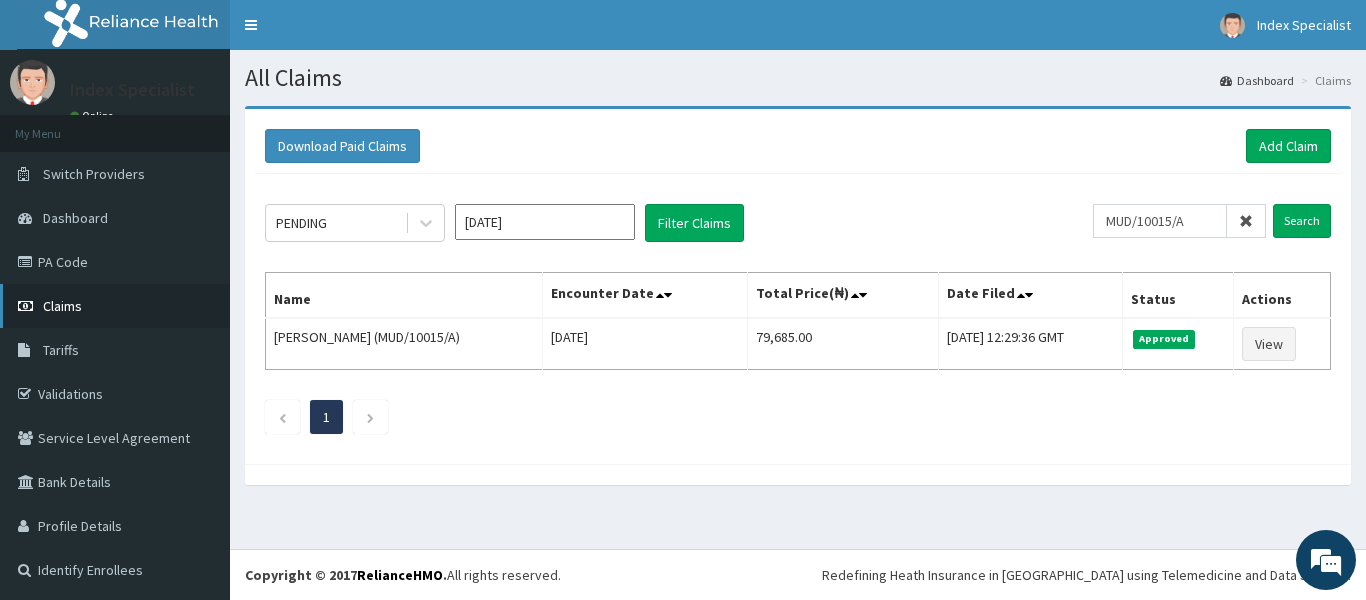 click on "Claims" at bounding box center [62, 306] 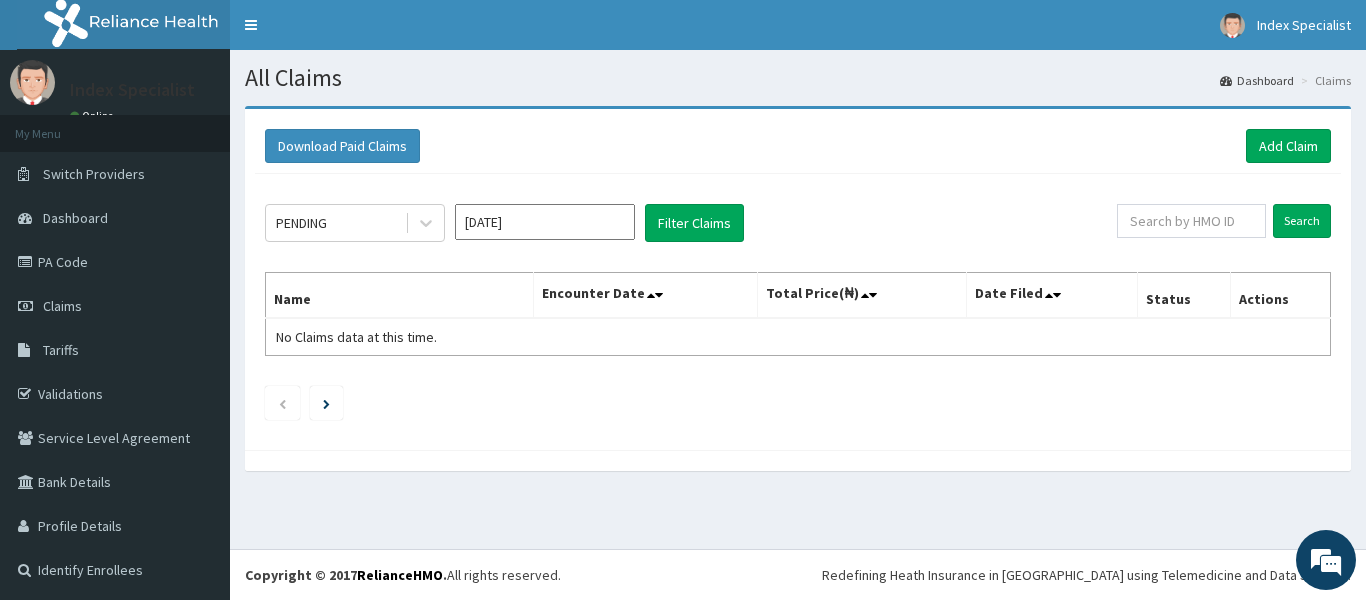 scroll, scrollTop: 0, scrollLeft: 0, axis: both 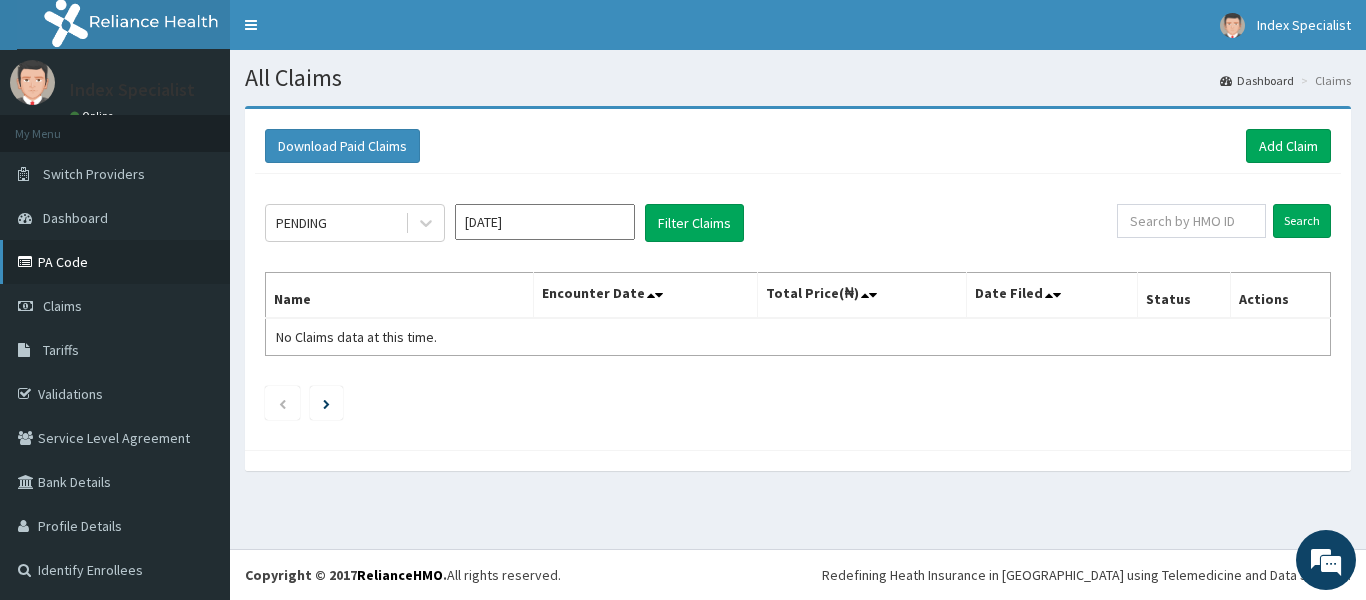 click on "PA Code" at bounding box center (115, 262) 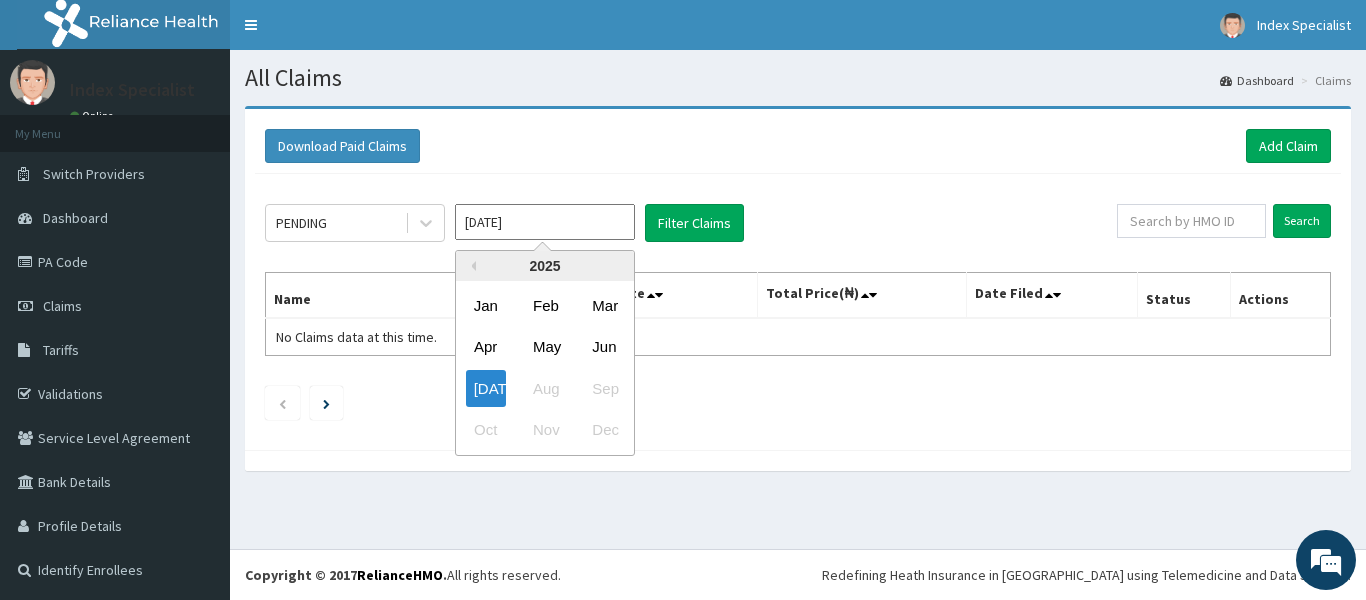 scroll, scrollTop: 0, scrollLeft: 0, axis: both 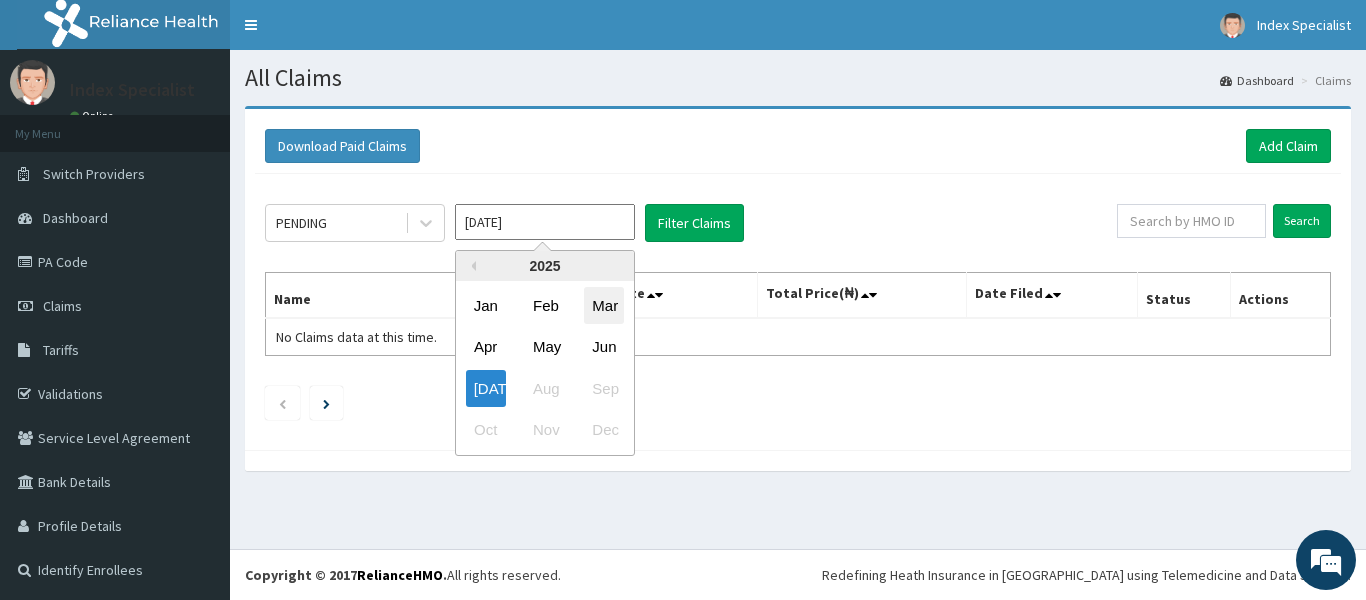 click on "Mar" at bounding box center [604, 305] 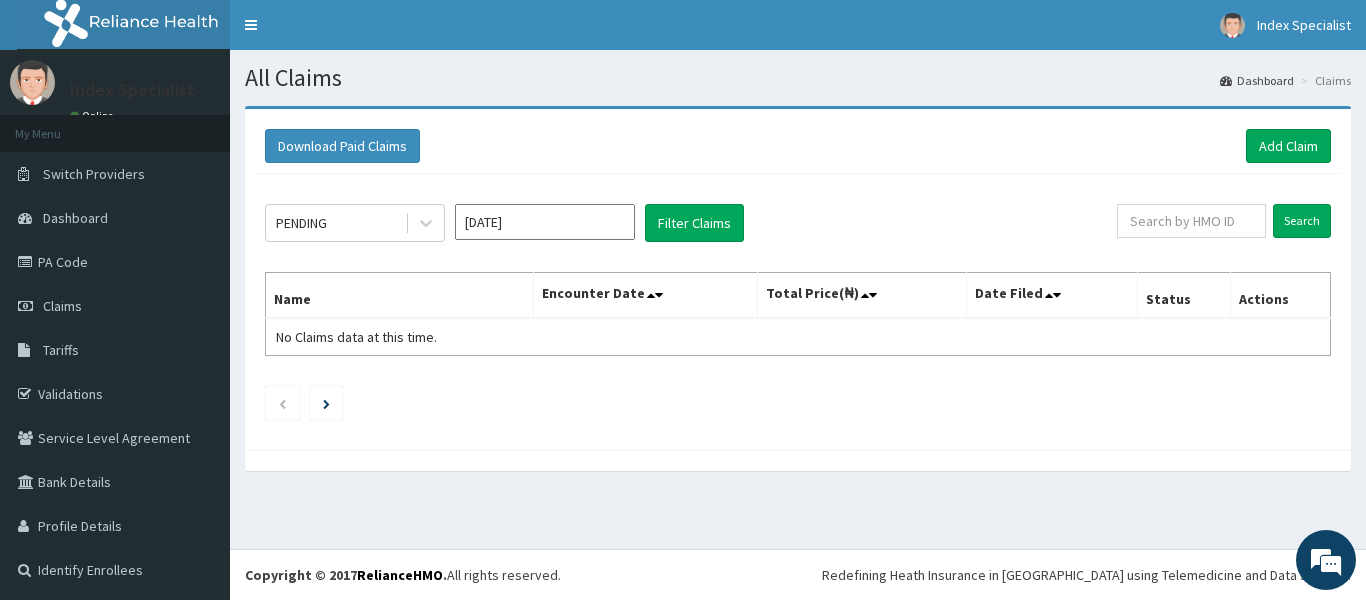 type on "[DATE]" 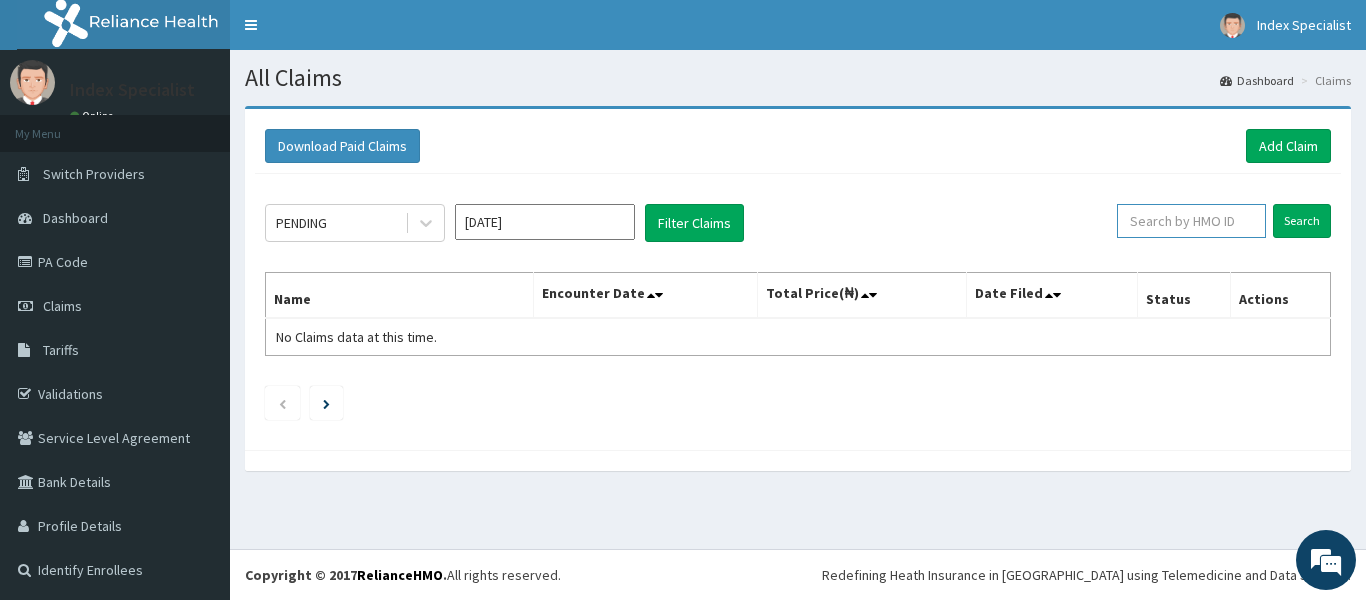 click at bounding box center (1191, 221) 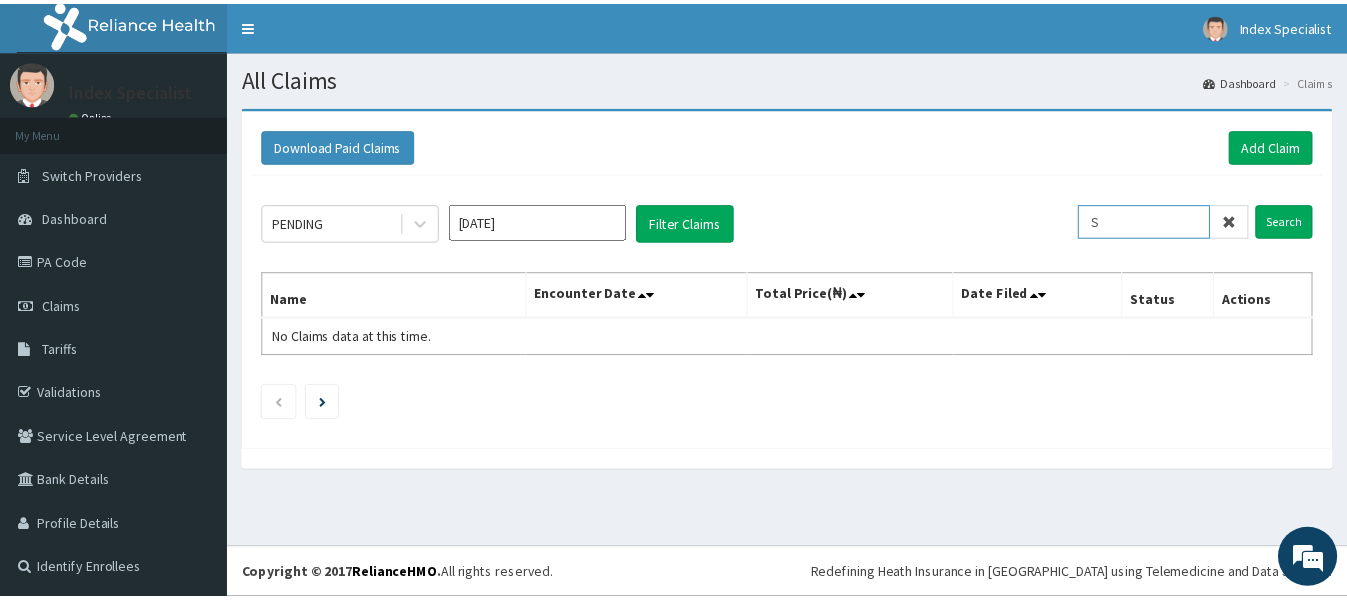 scroll, scrollTop: 0, scrollLeft: 0, axis: both 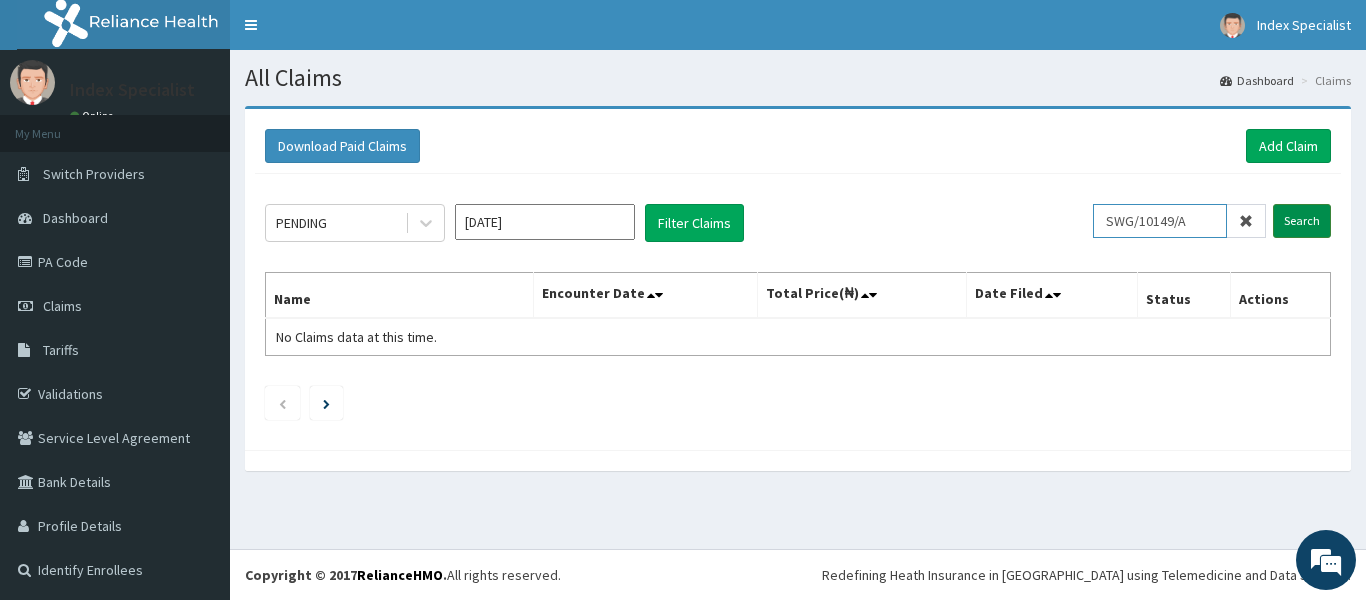 type on "SWG/10149/A" 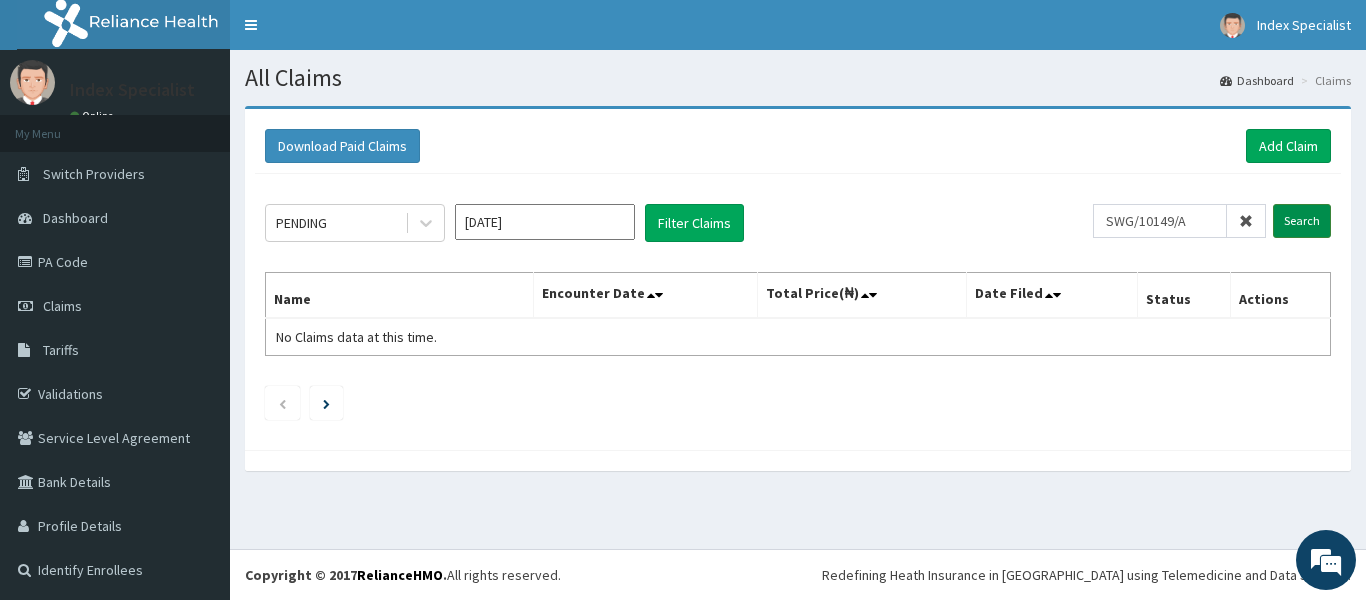 click on "Search" at bounding box center [1302, 221] 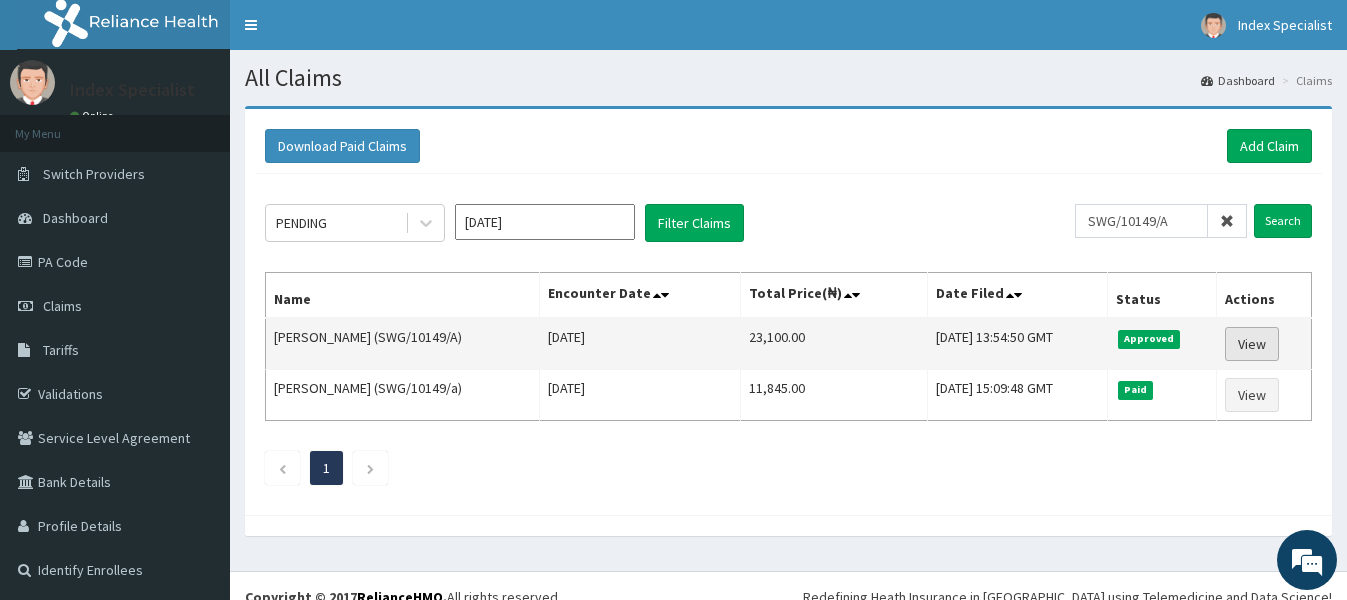 click on "View" at bounding box center (1252, 344) 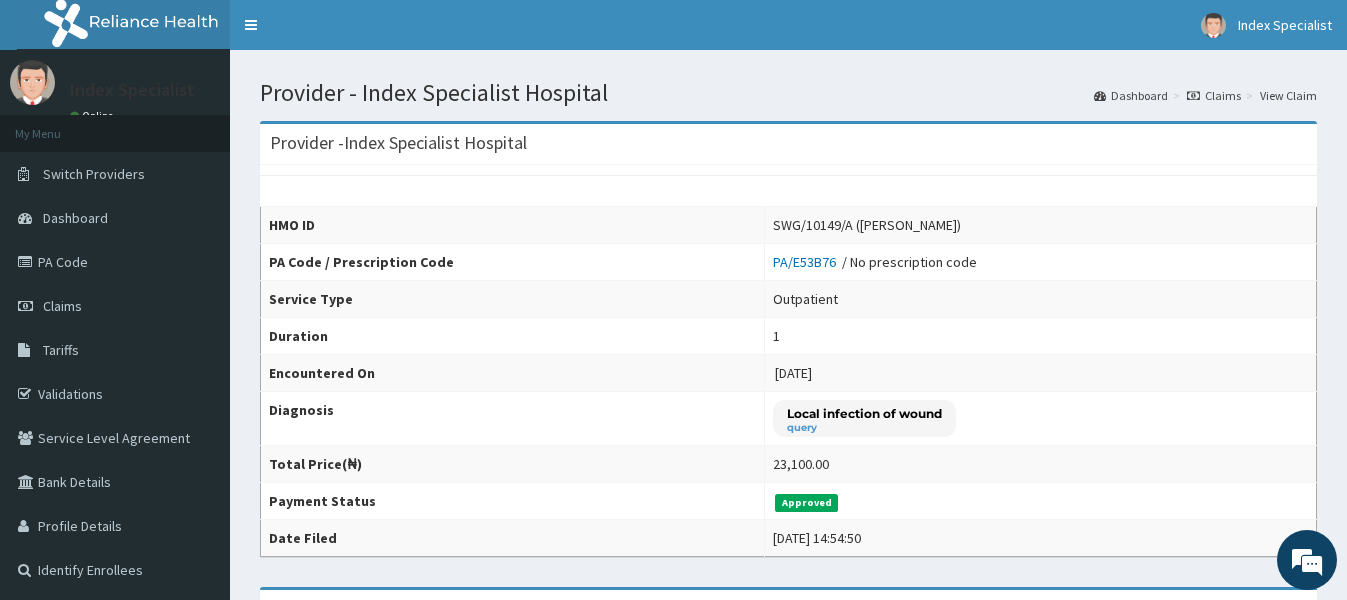scroll, scrollTop: 0, scrollLeft: 0, axis: both 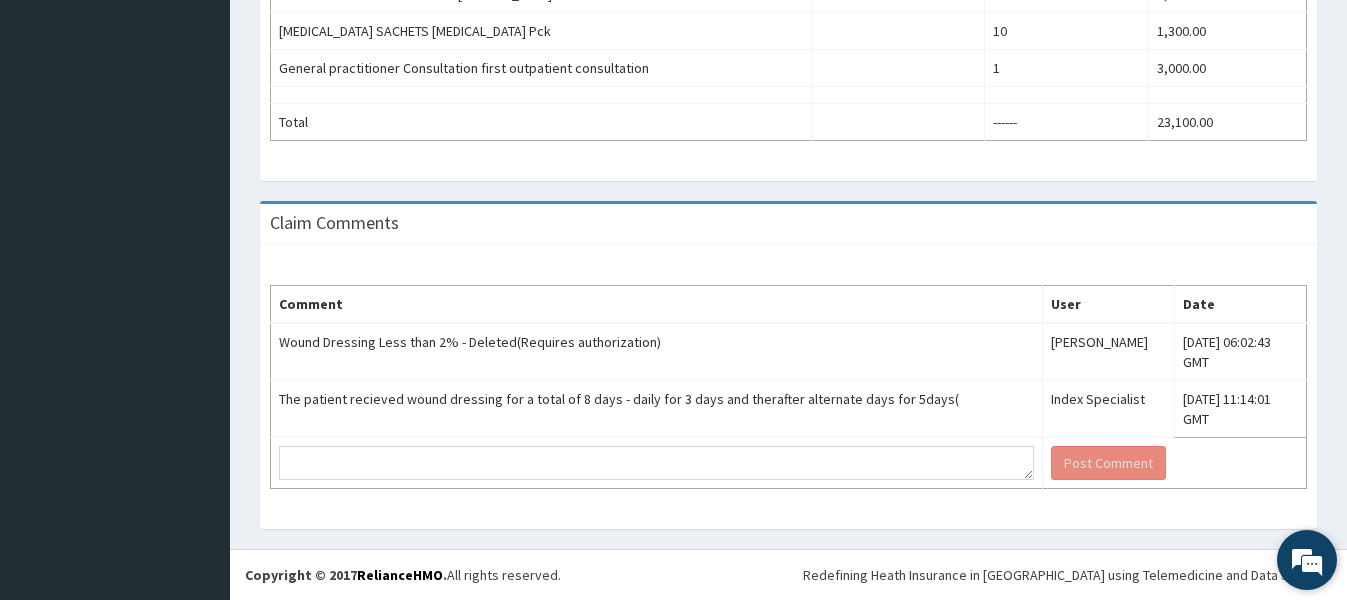 click at bounding box center (1307, 560) 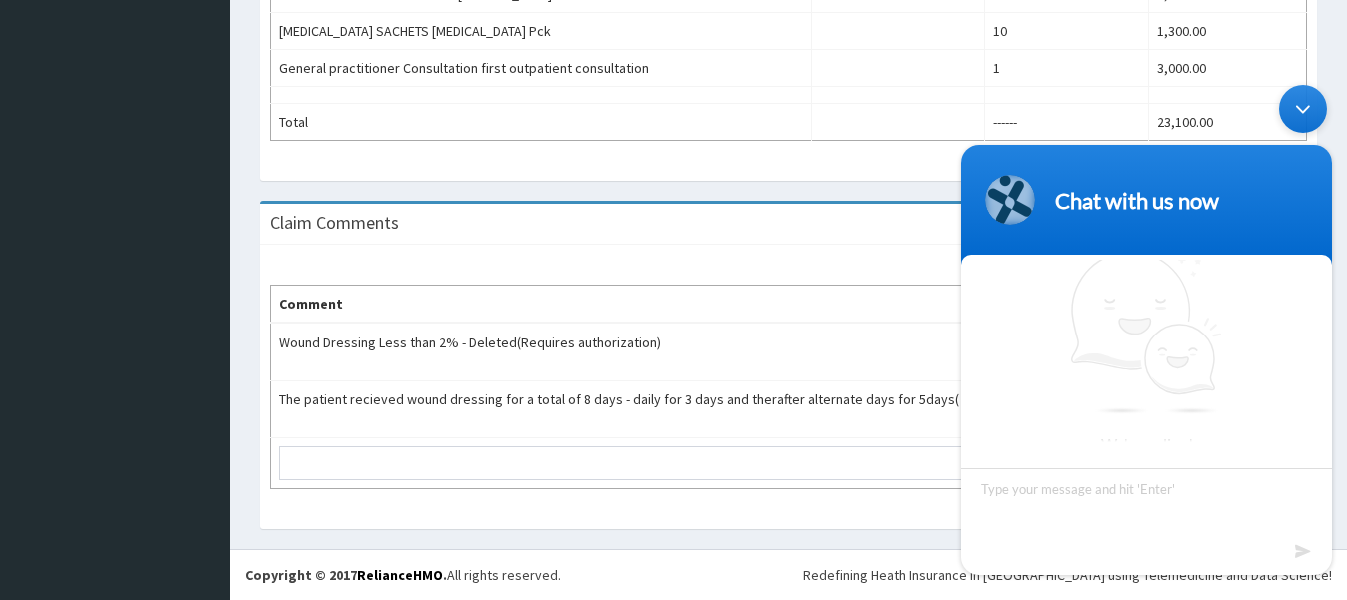 scroll, scrollTop: 11, scrollLeft: 0, axis: vertical 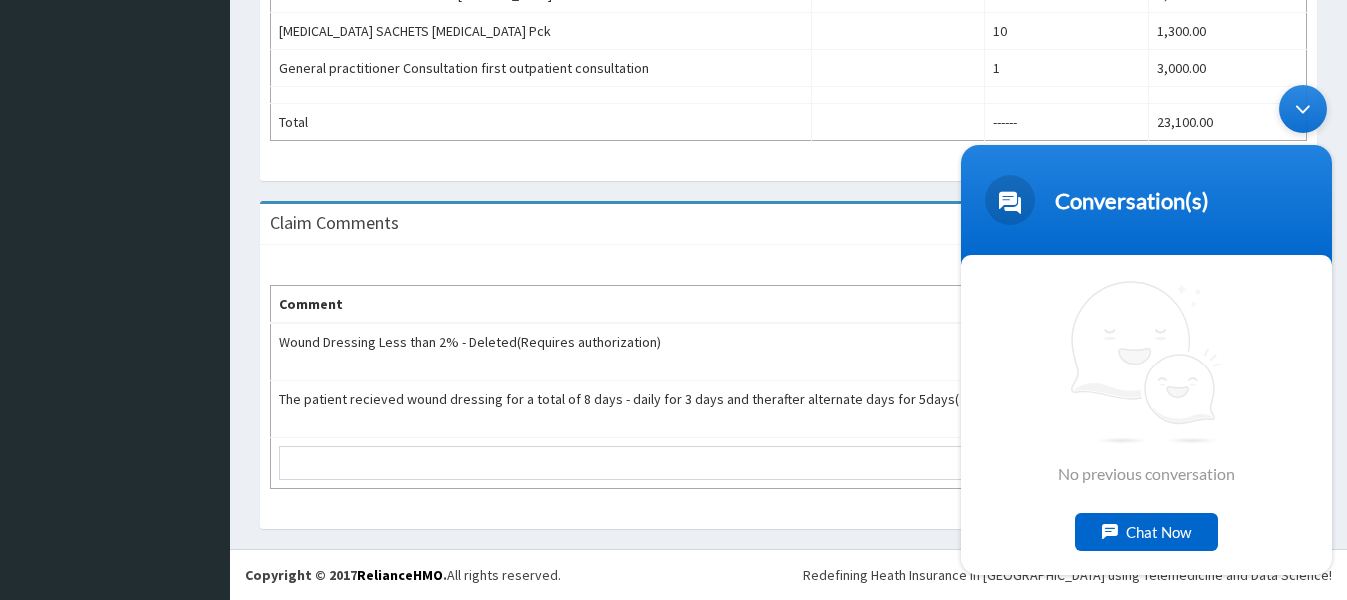 click at bounding box center [1303, 109] 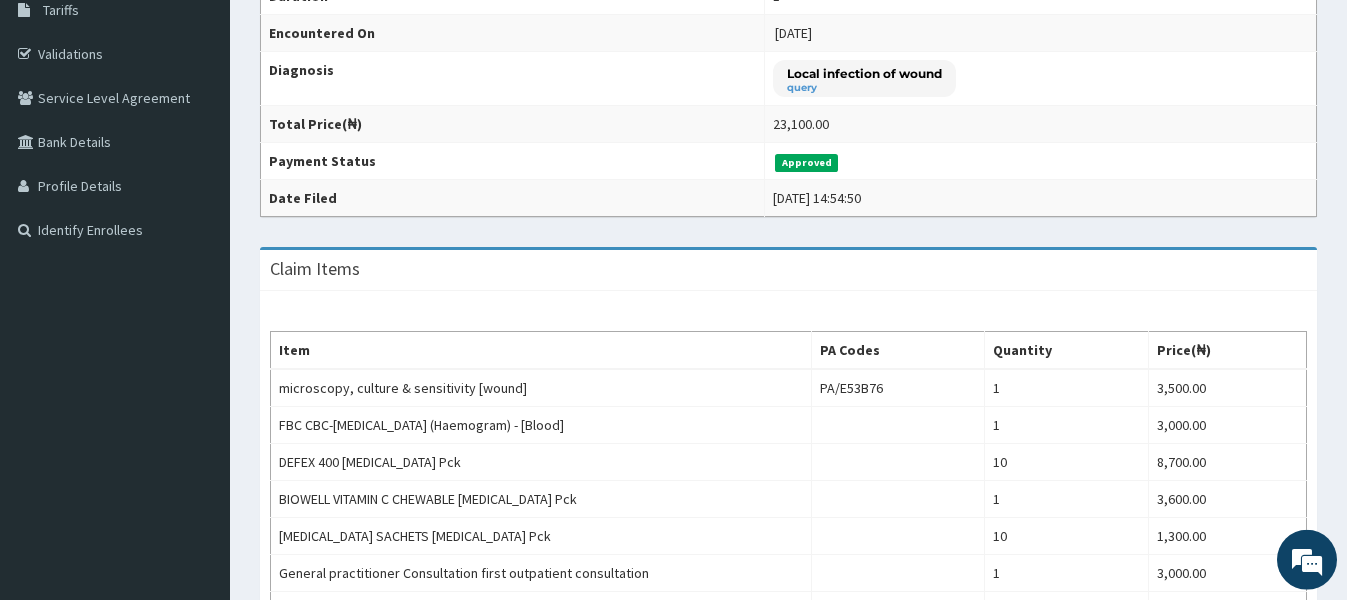 scroll, scrollTop: 0, scrollLeft: 0, axis: both 